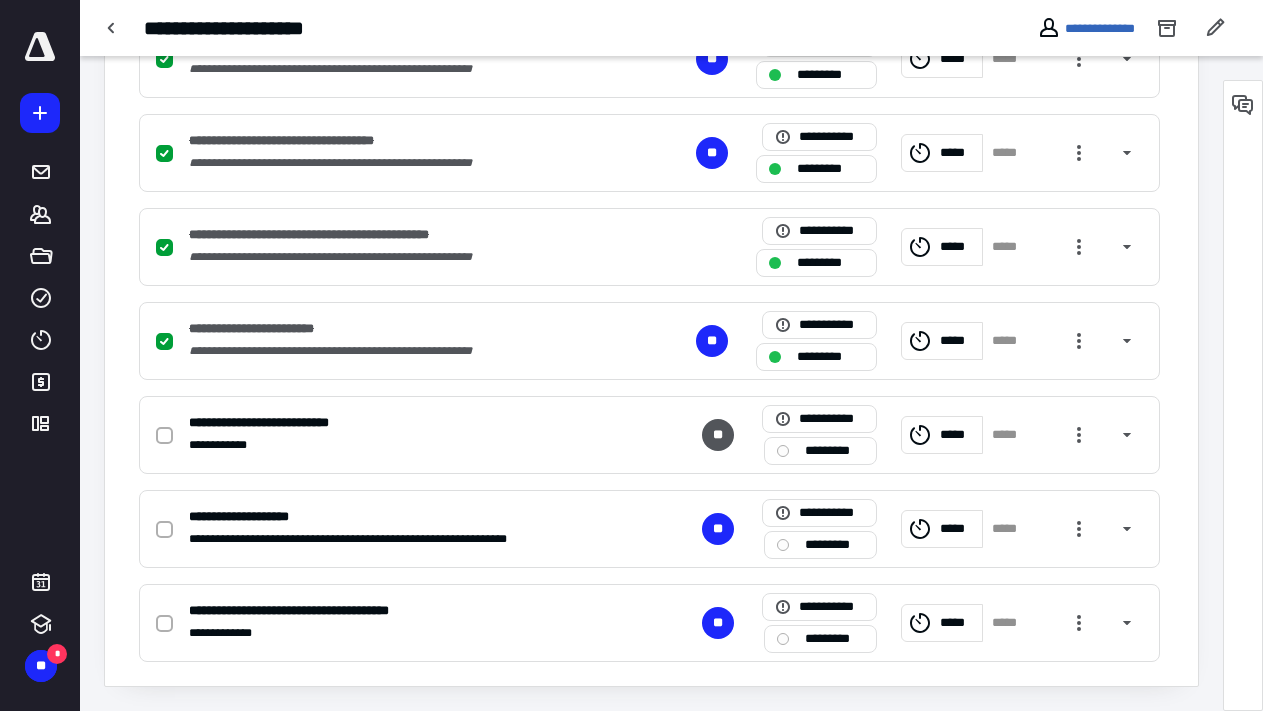 scroll, scrollTop: 0, scrollLeft: 0, axis: both 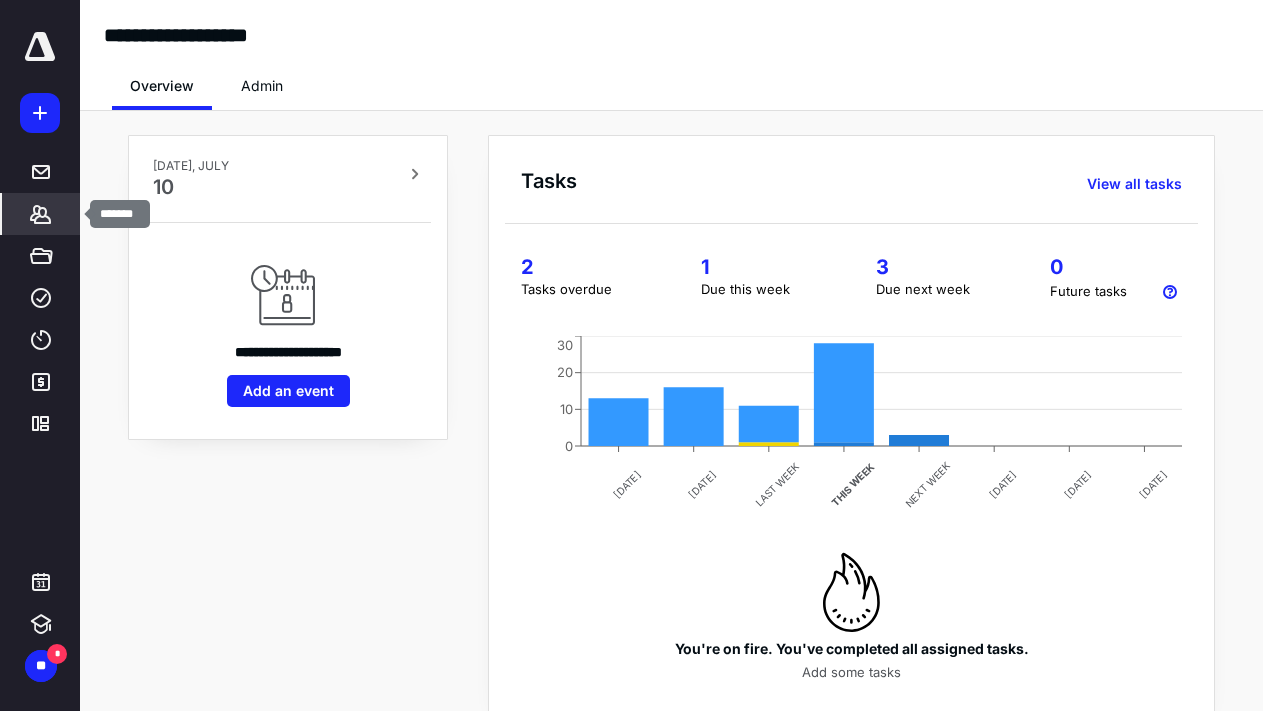 click 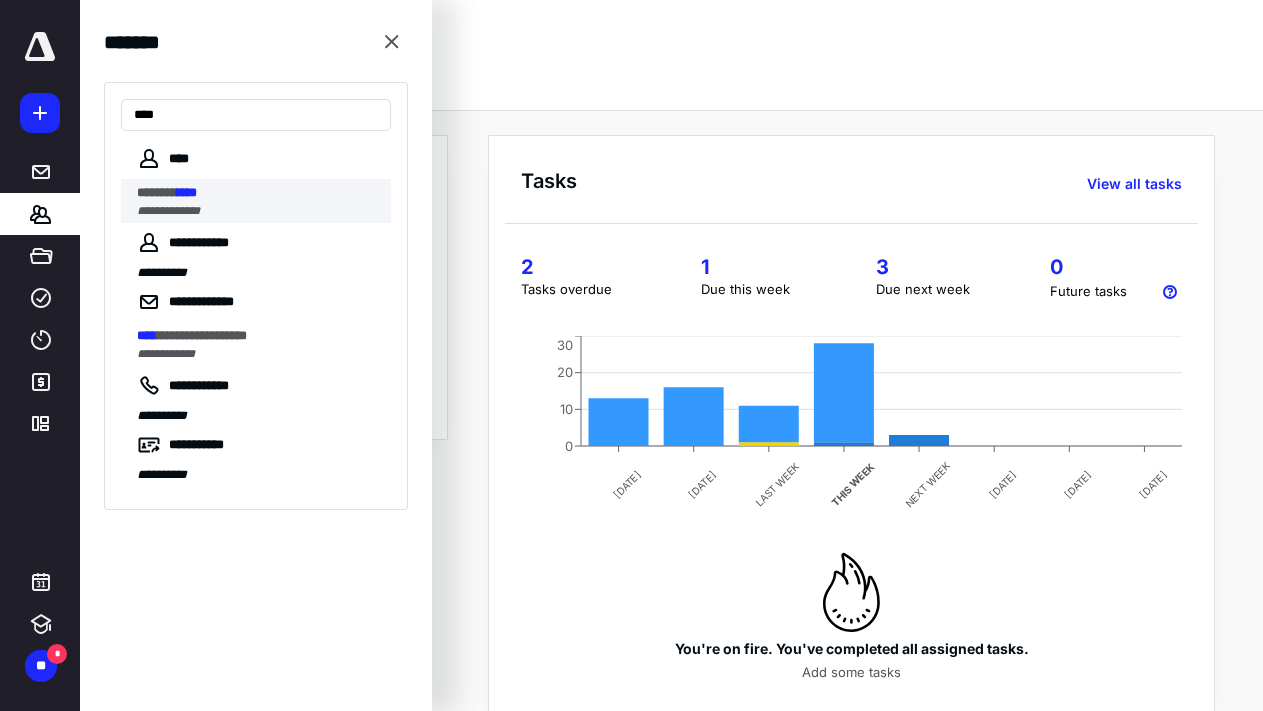 type on "****" 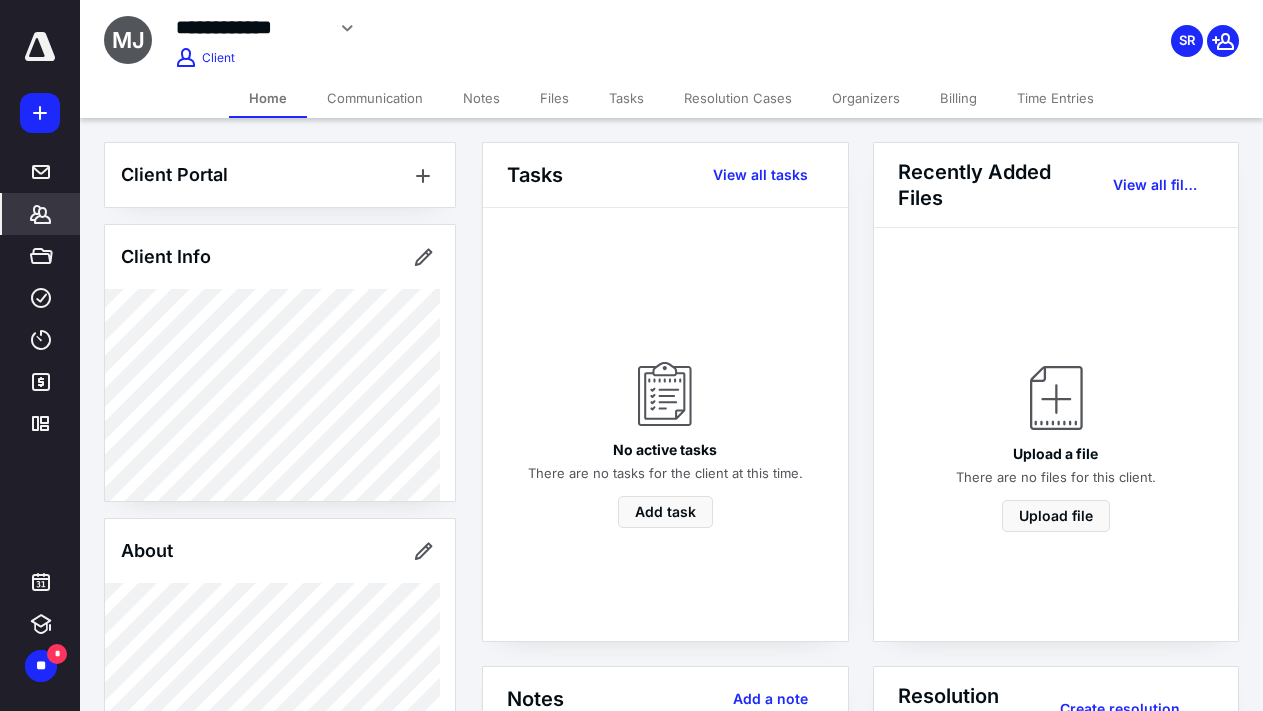 click on "Notes" at bounding box center [481, 98] 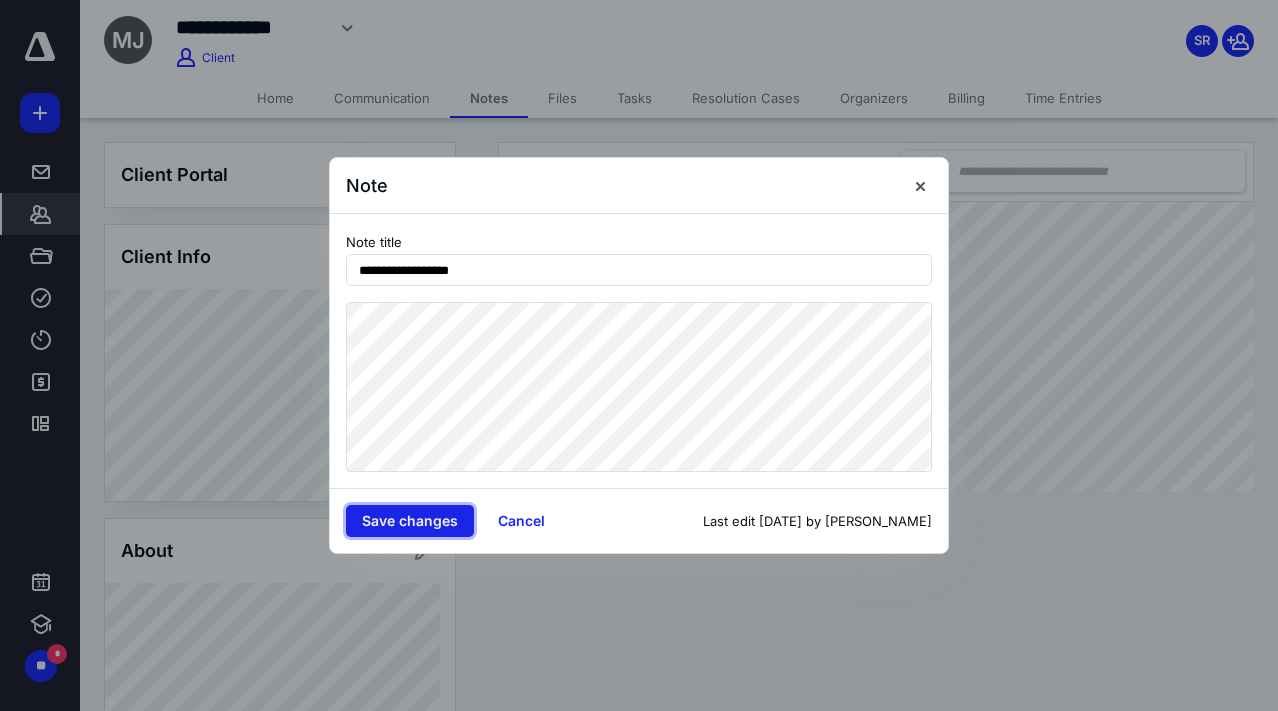click on "Save changes" at bounding box center [410, 521] 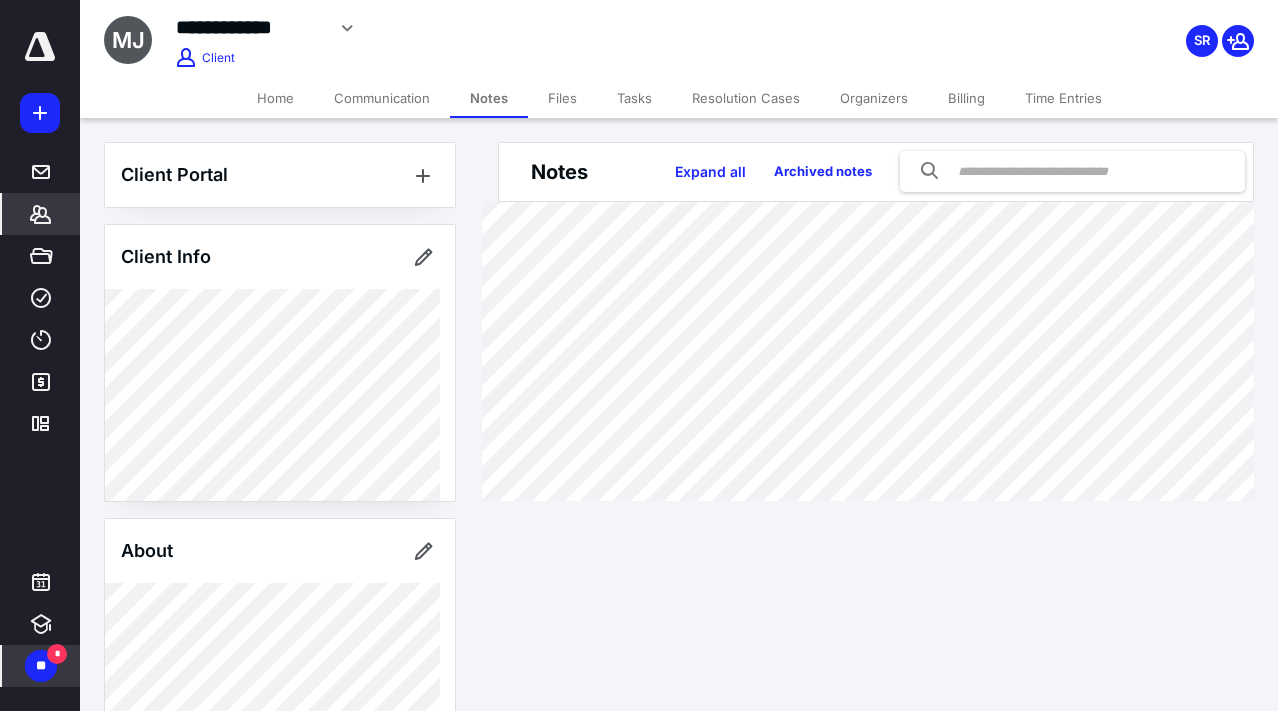 click on "**" at bounding box center [41, 666] 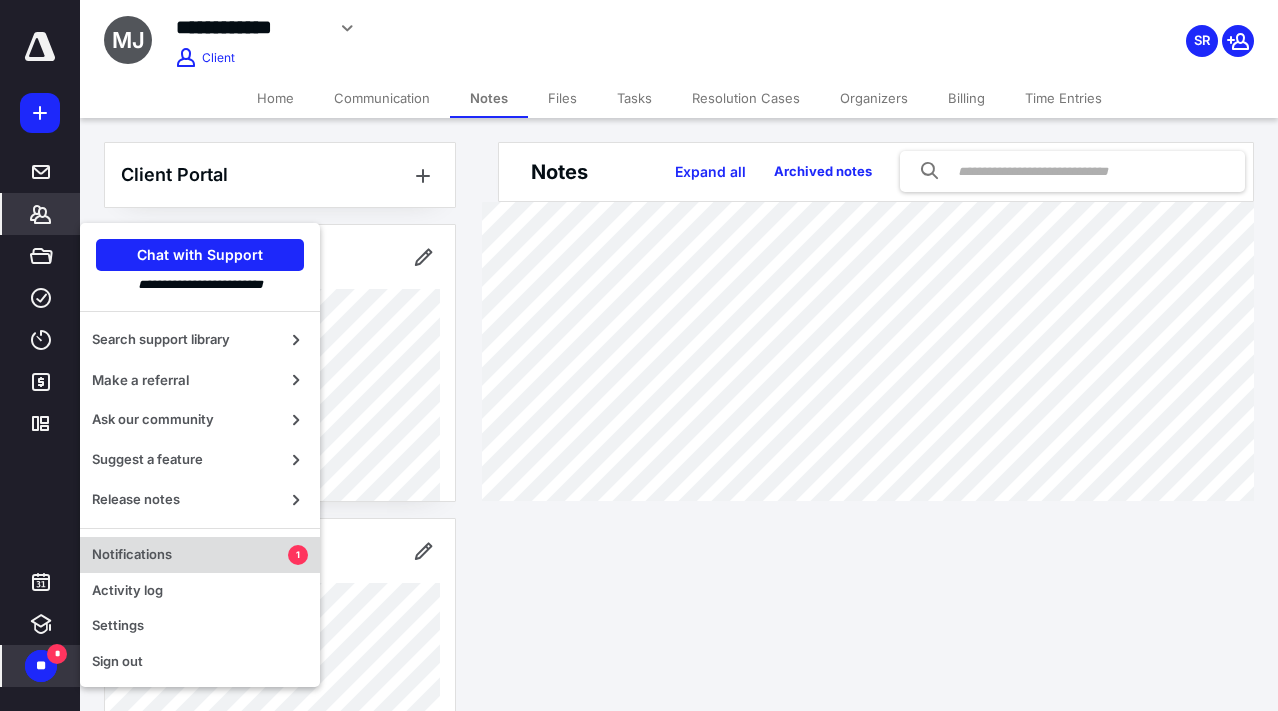 click on "Notifications" at bounding box center [190, 555] 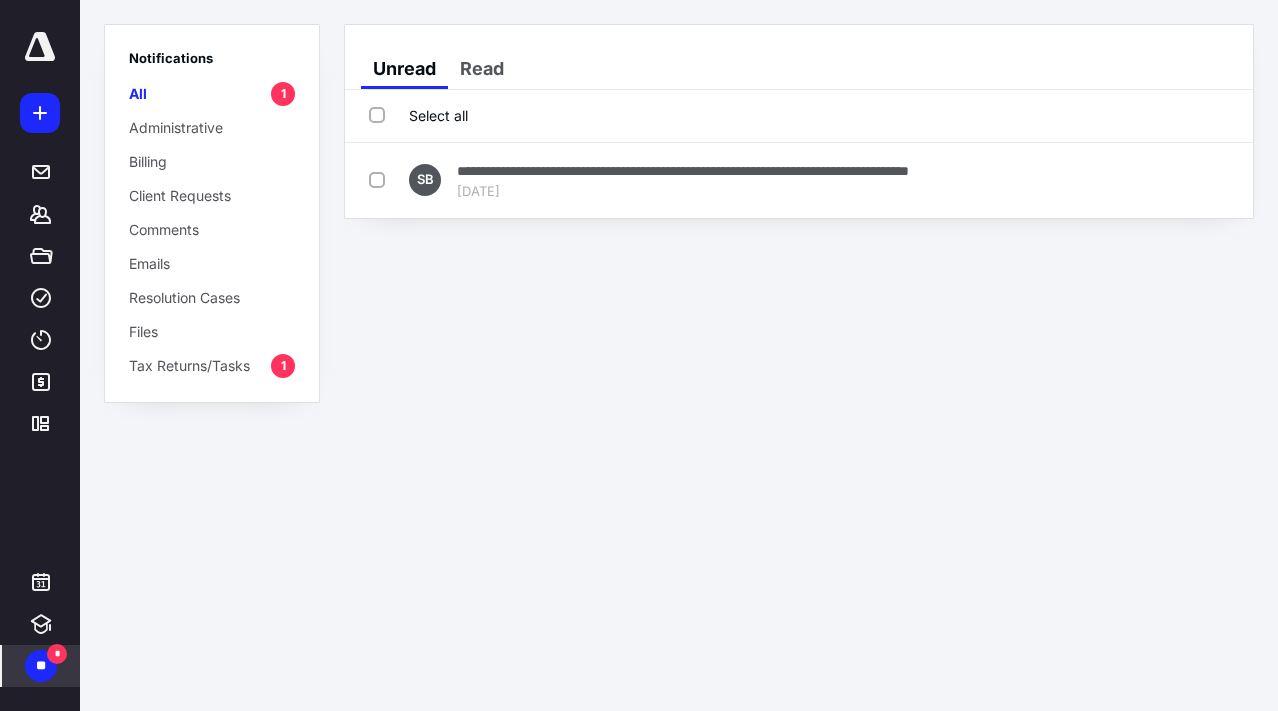 click at bounding box center (40, 47) 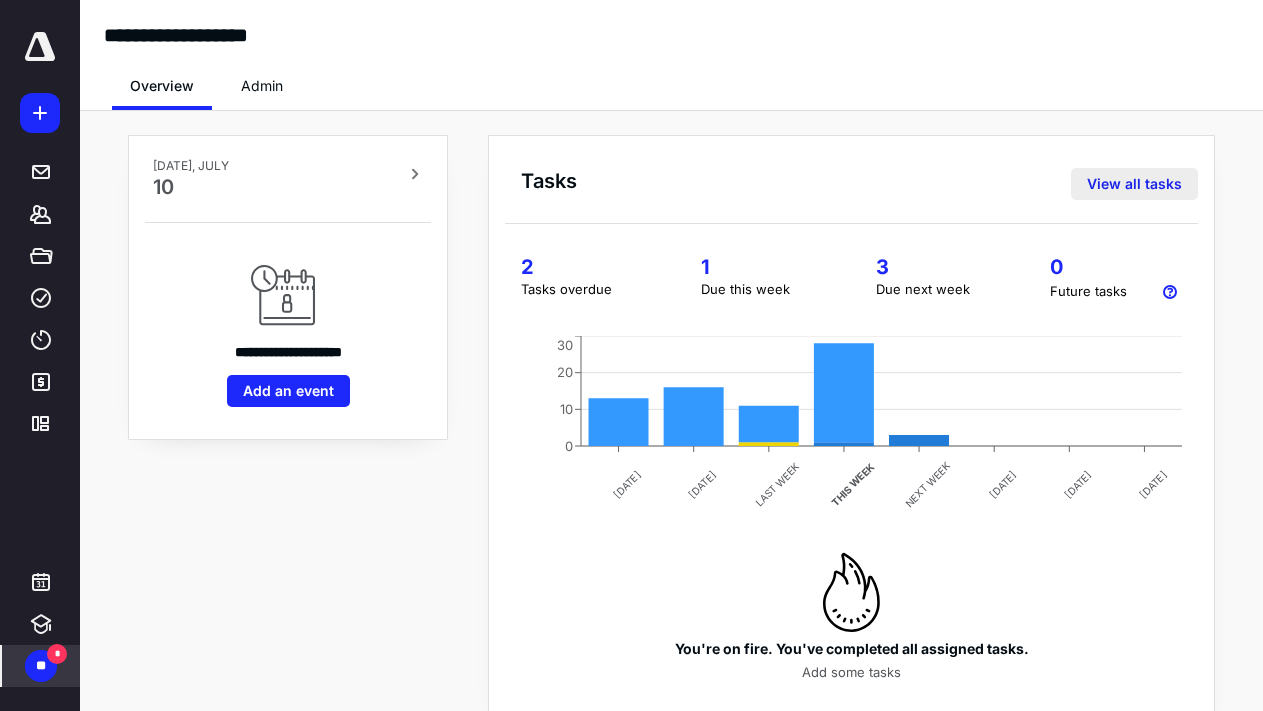 click on "View all tasks" at bounding box center [1134, 184] 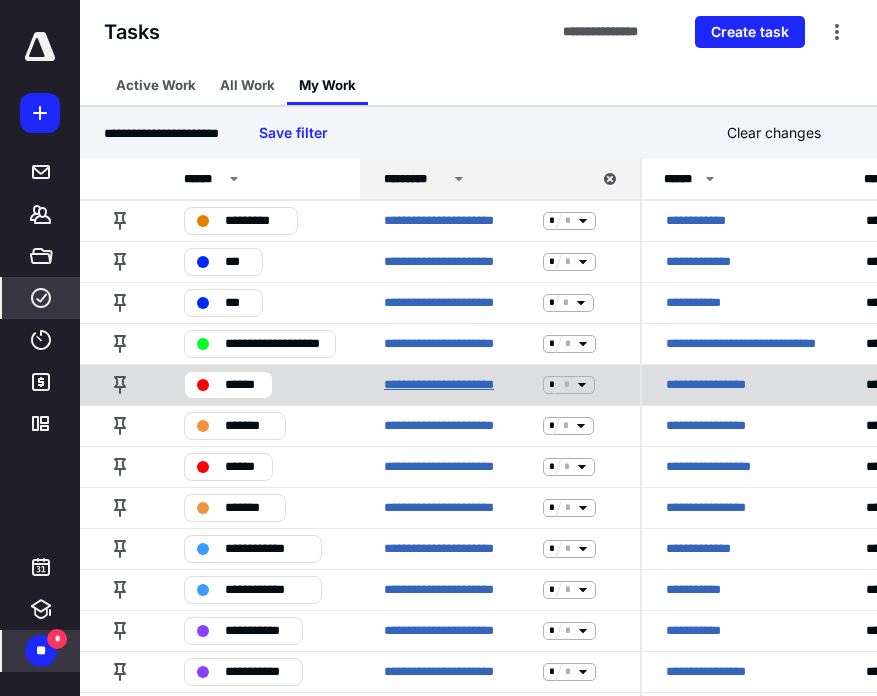click on "**********" at bounding box center (459, 385) 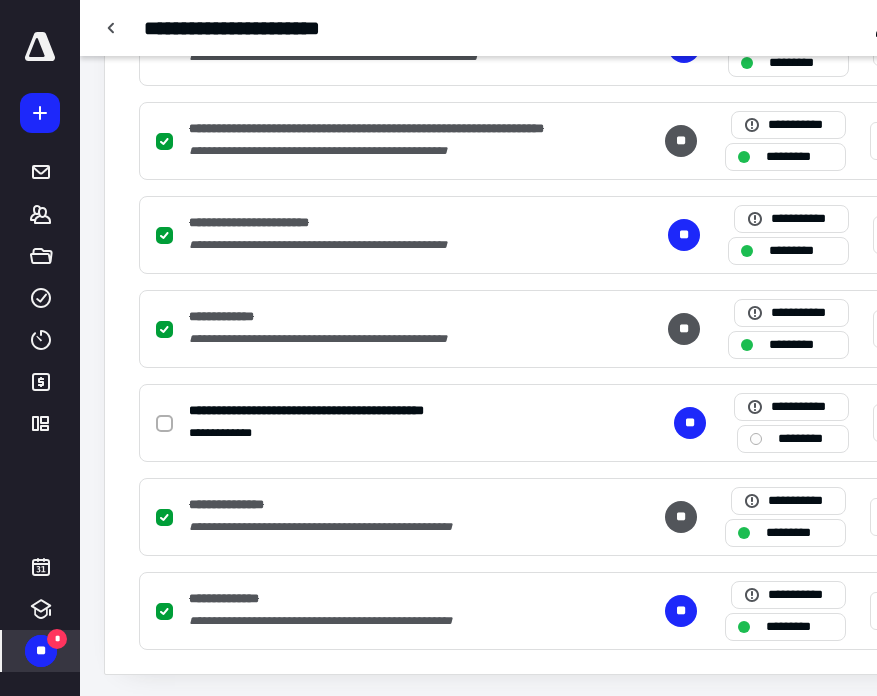 scroll, scrollTop: 667, scrollLeft: 0, axis: vertical 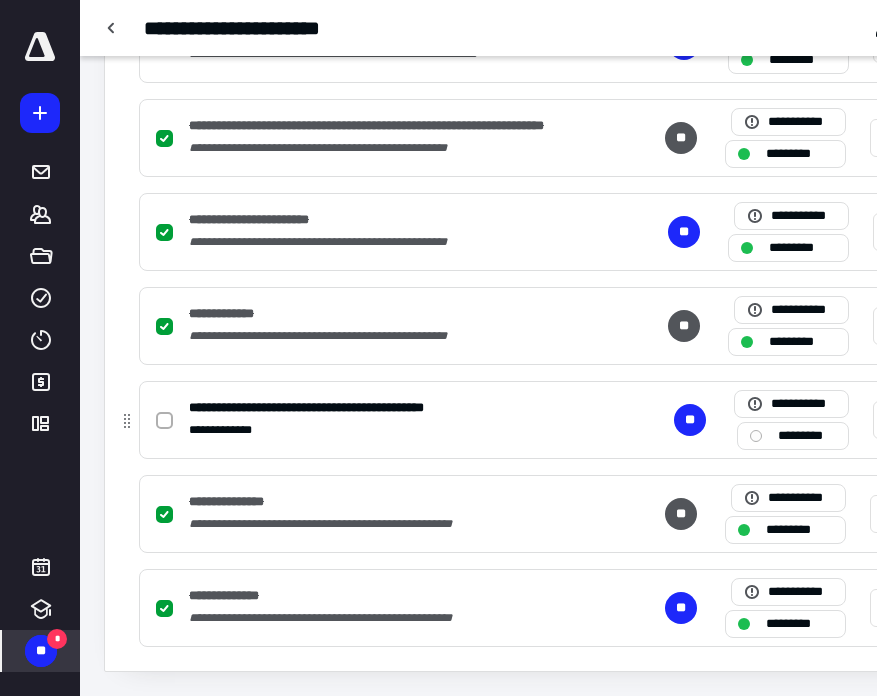 click 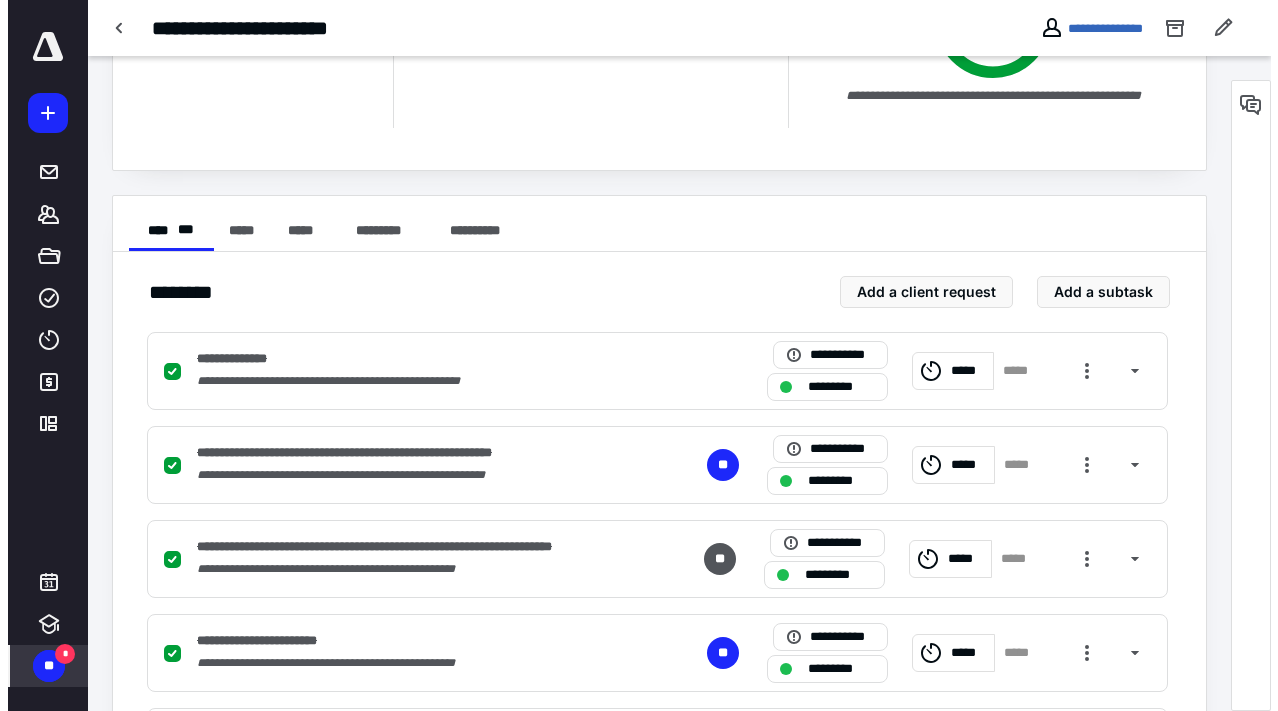 scroll, scrollTop: 0, scrollLeft: 0, axis: both 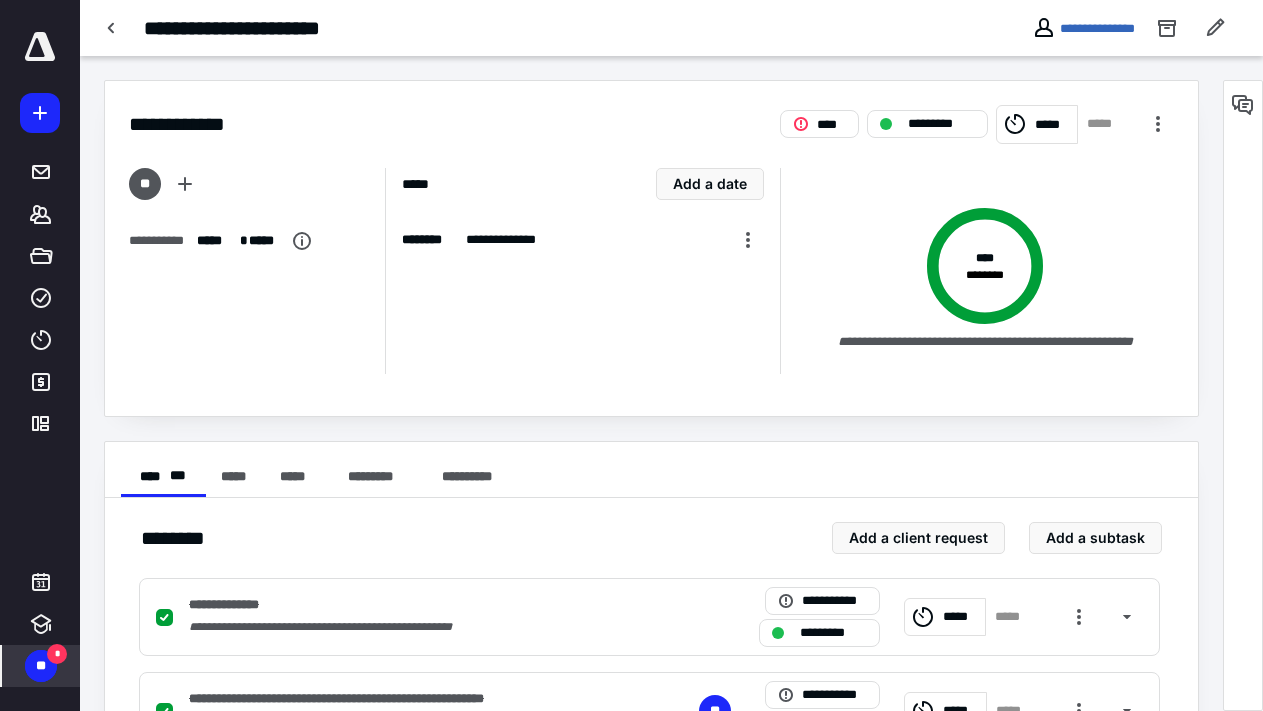 click on "**" at bounding box center (41, 666) 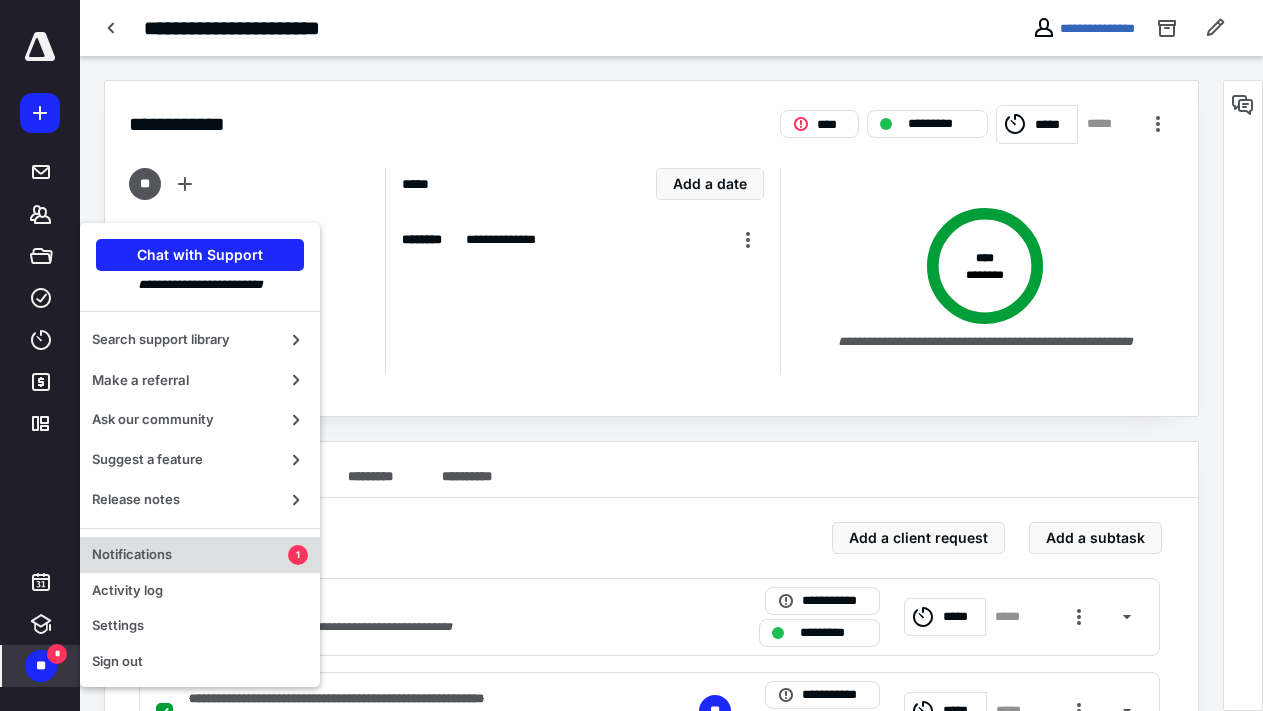 click on "Notifications" at bounding box center [190, 555] 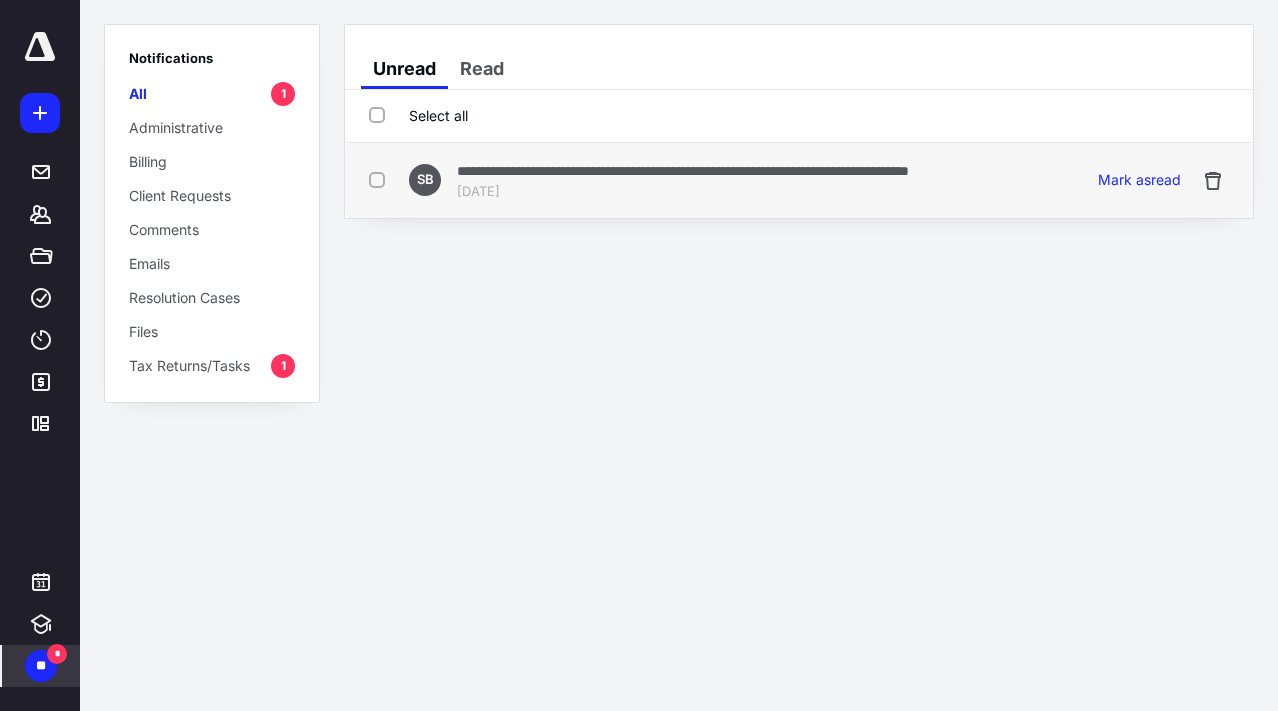 click on "[DATE]" at bounding box center (683, 192) 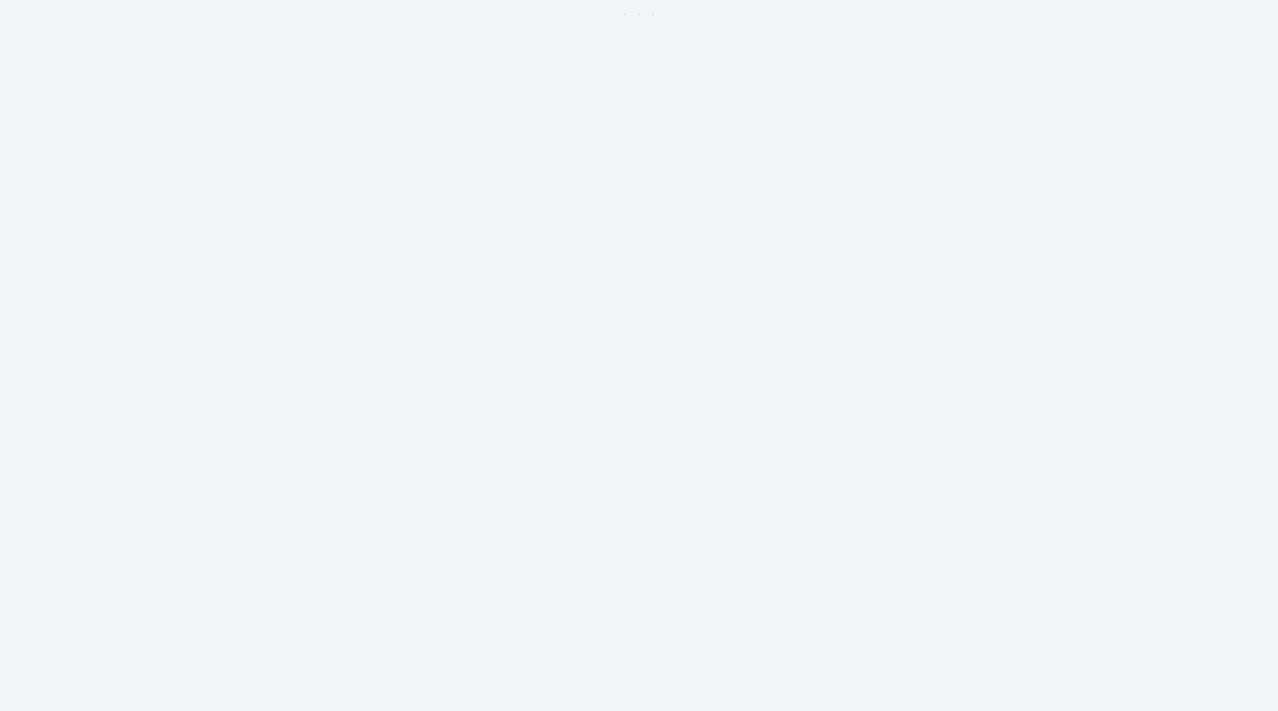 scroll, scrollTop: 0, scrollLeft: 0, axis: both 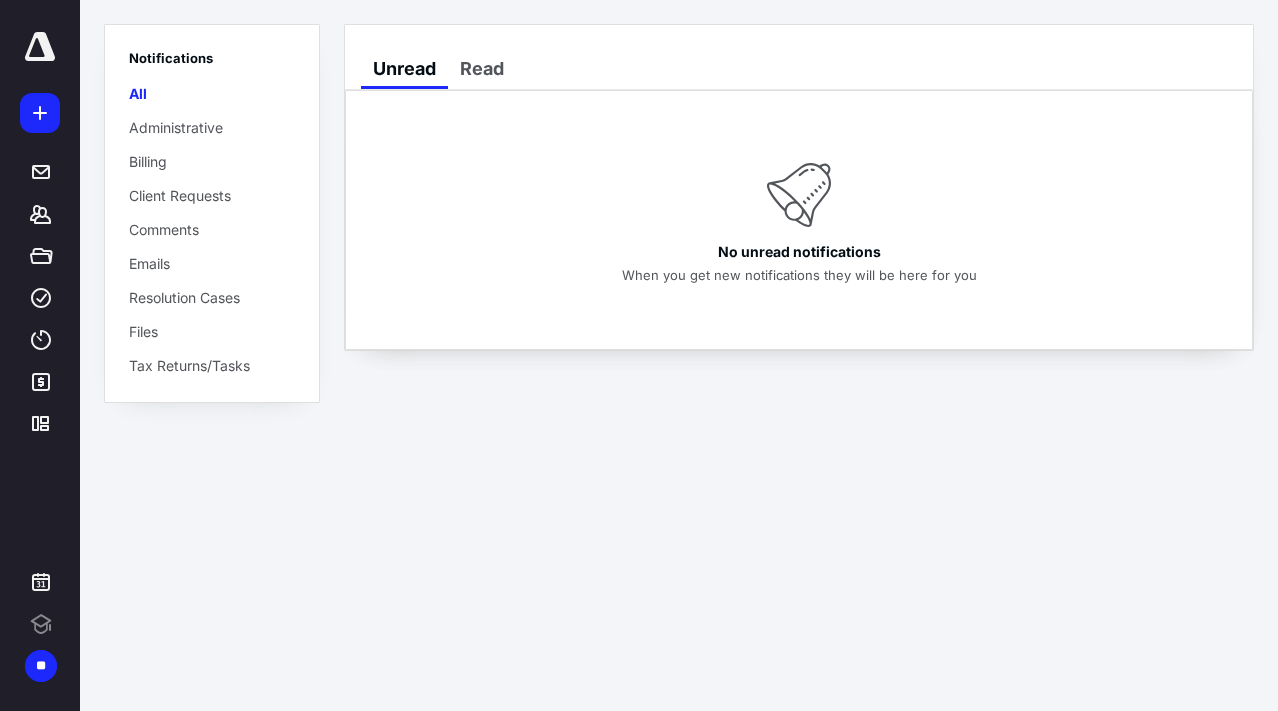 click at bounding box center (40, 47) 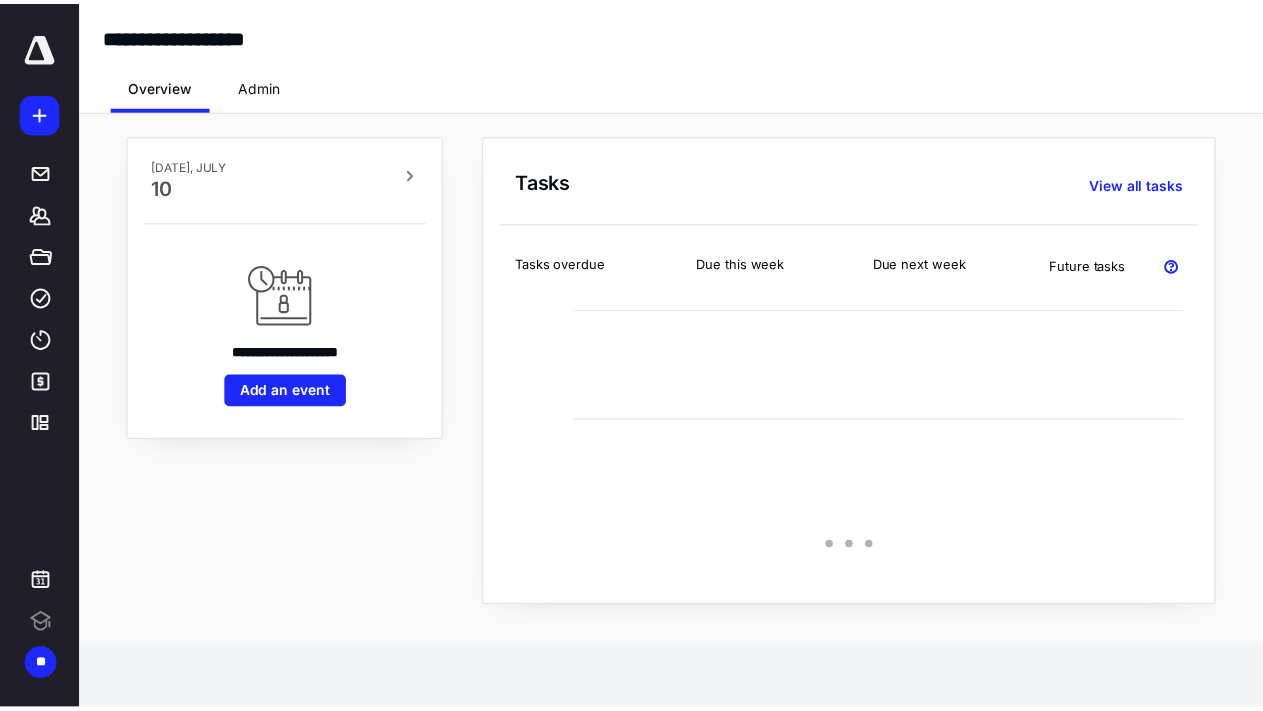 scroll, scrollTop: 0, scrollLeft: 0, axis: both 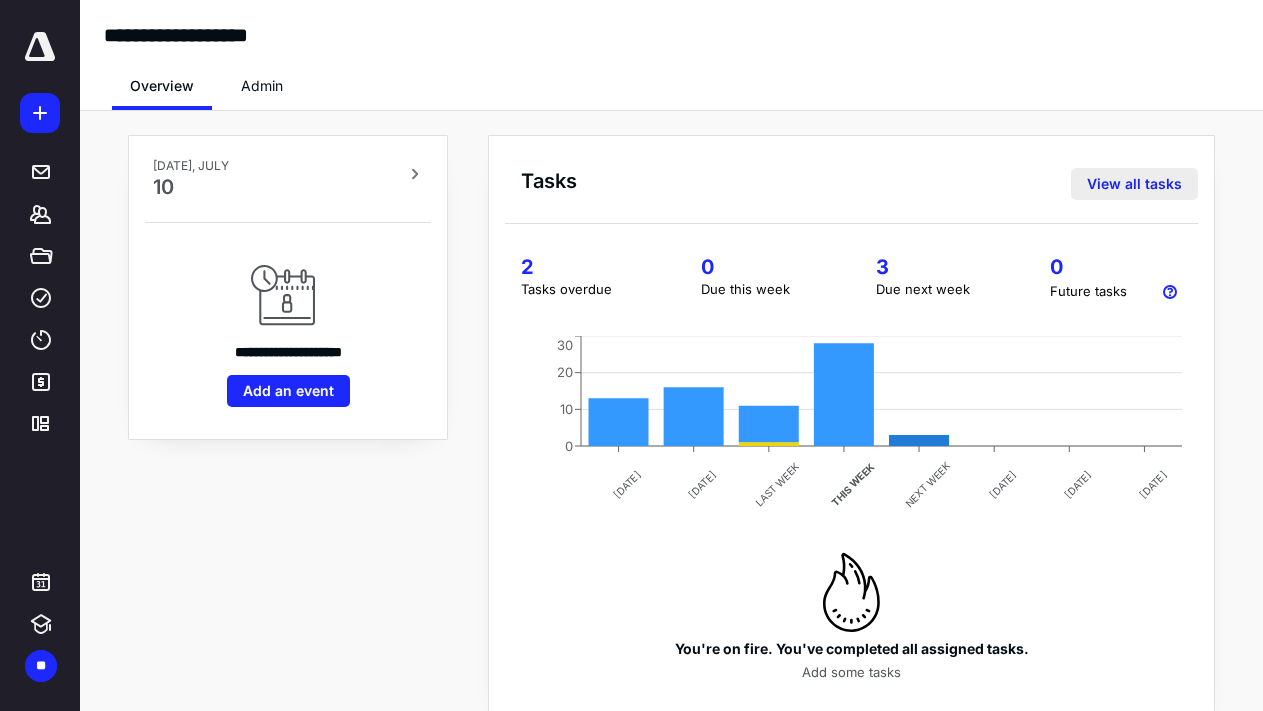 click on "View all tasks" at bounding box center (1134, 184) 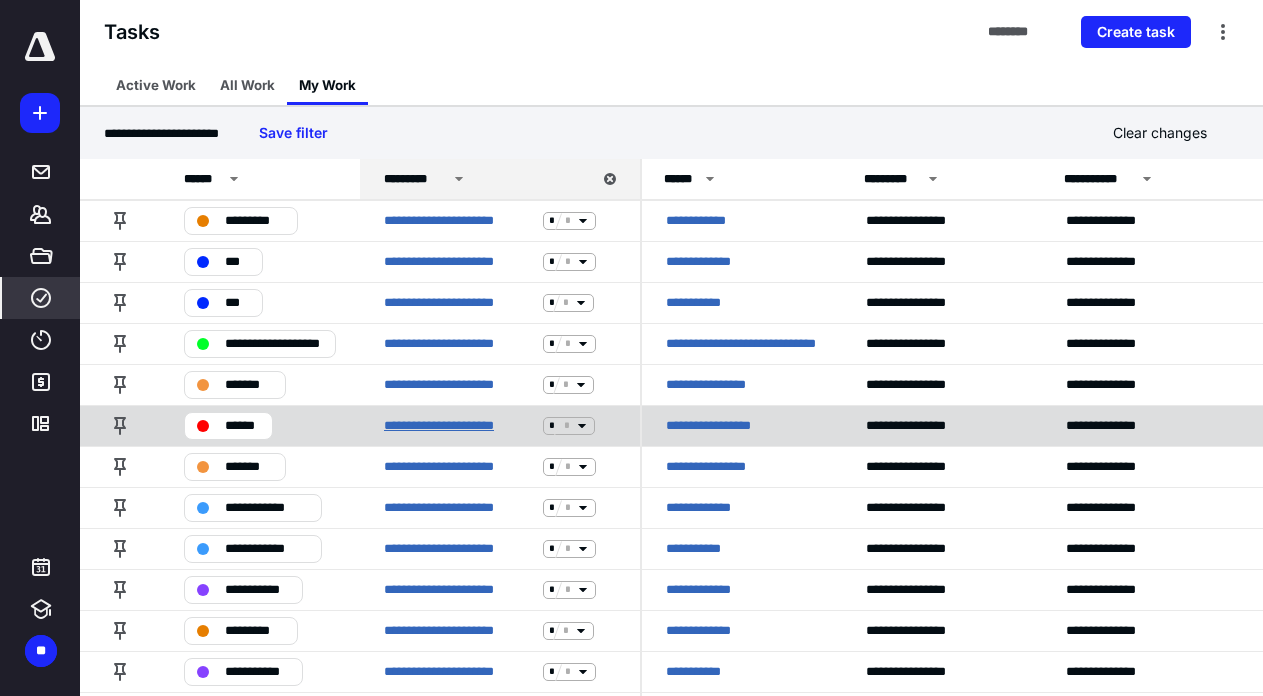 click on "**********" at bounding box center (459, 426) 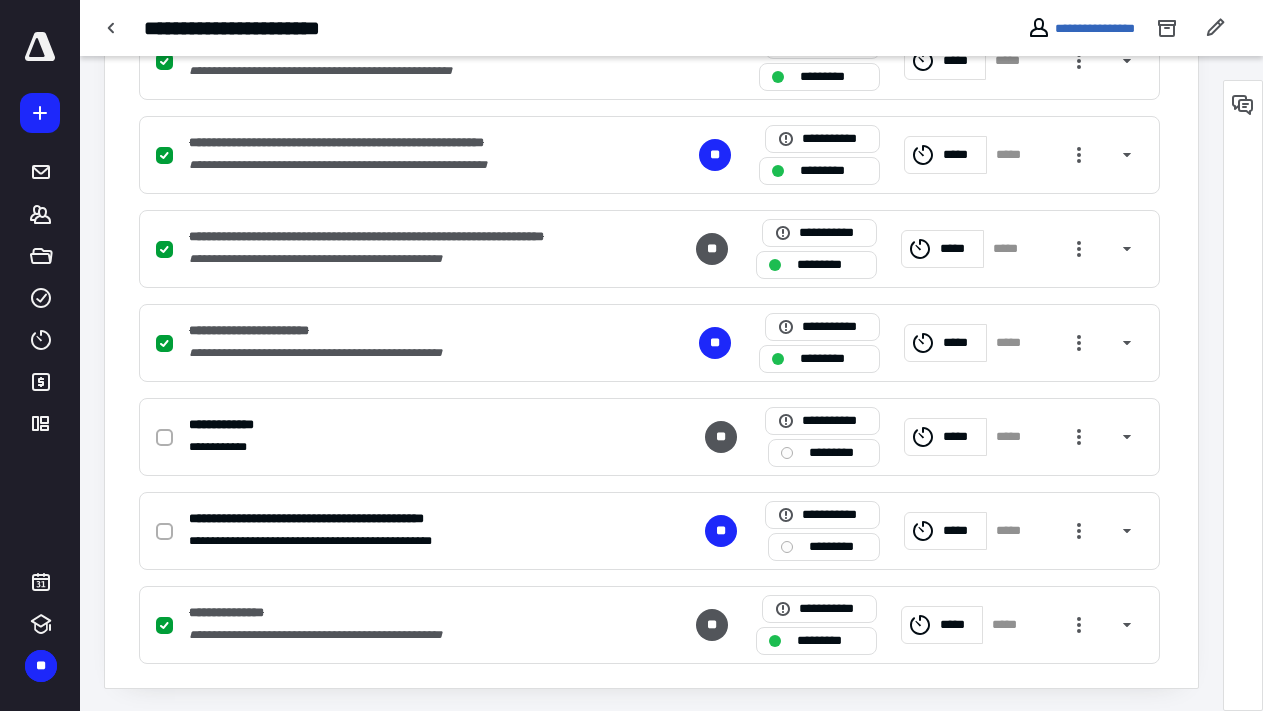 scroll, scrollTop: 746, scrollLeft: 0, axis: vertical 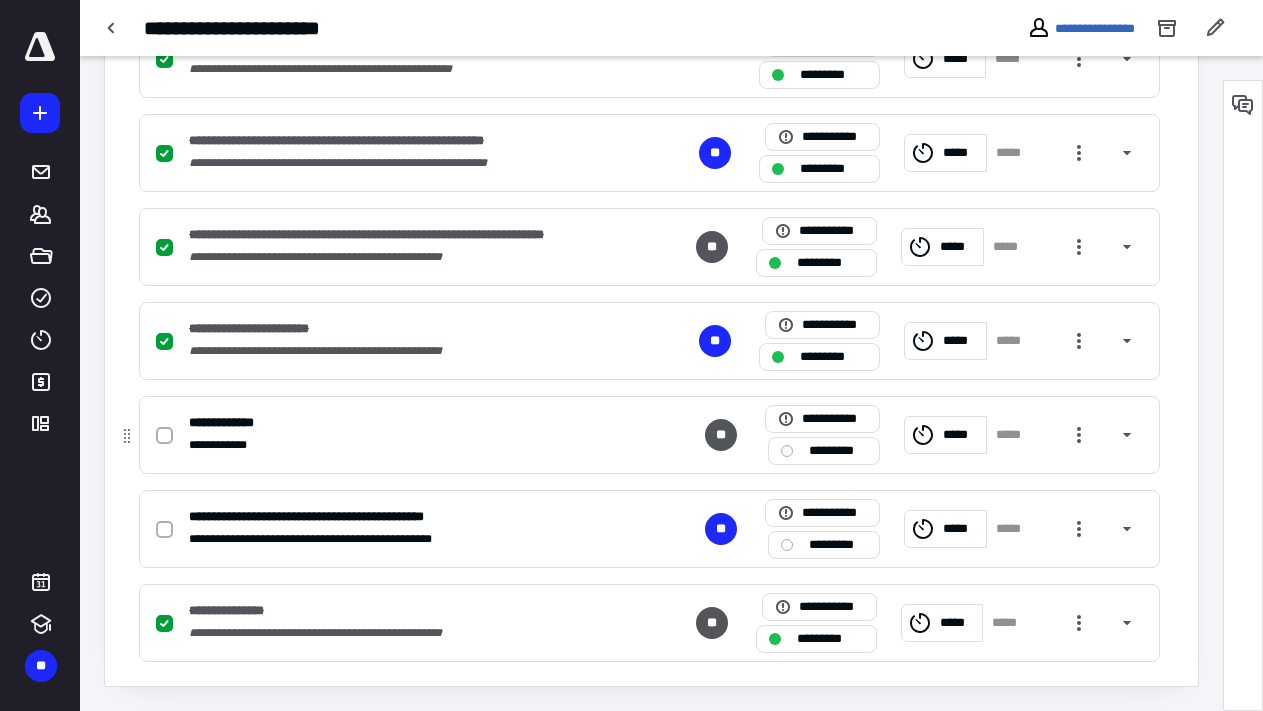 click at bounding box center (164, 436) 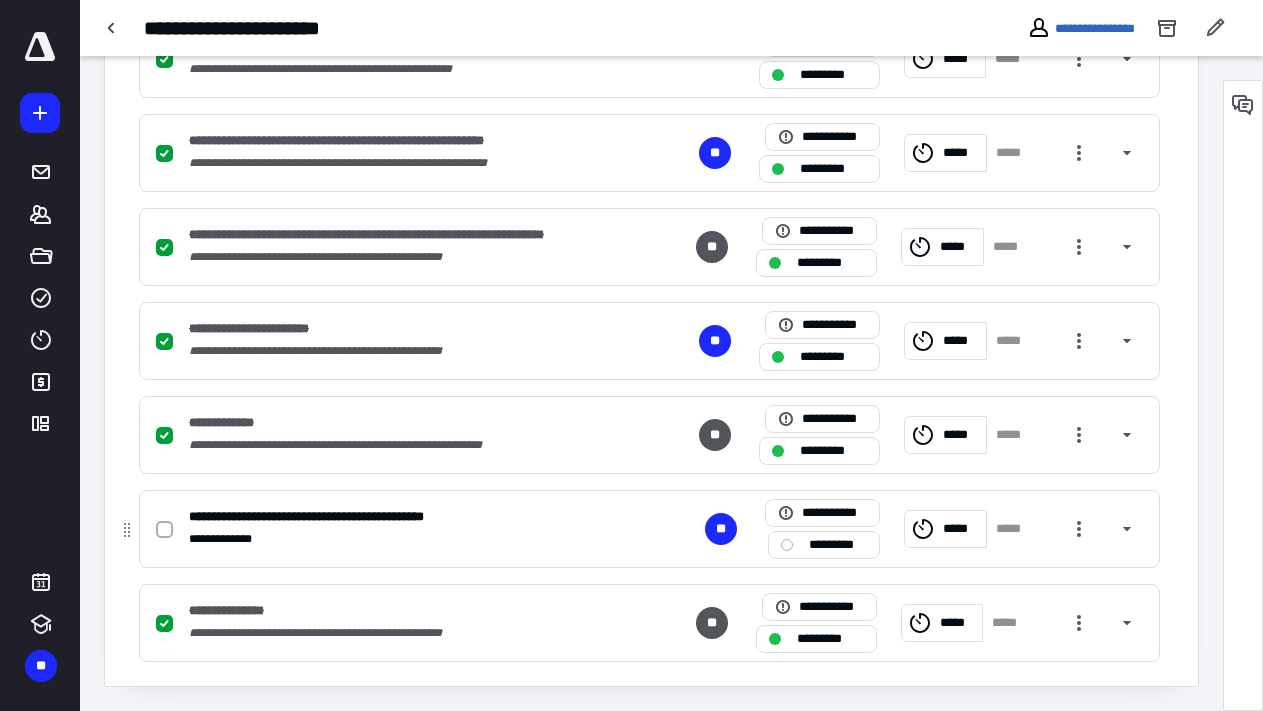 click at bounding box center (164, 530) 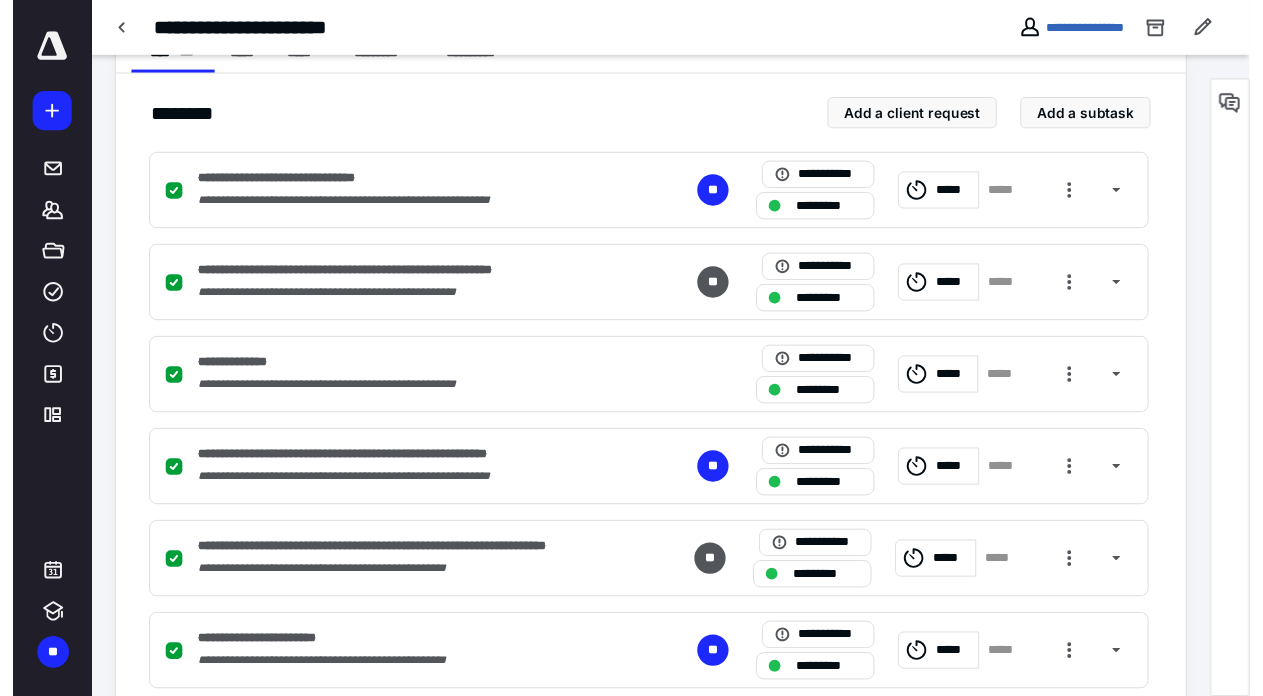 scroll, scrollTop: 0, scrollLeft: 0, axis: both 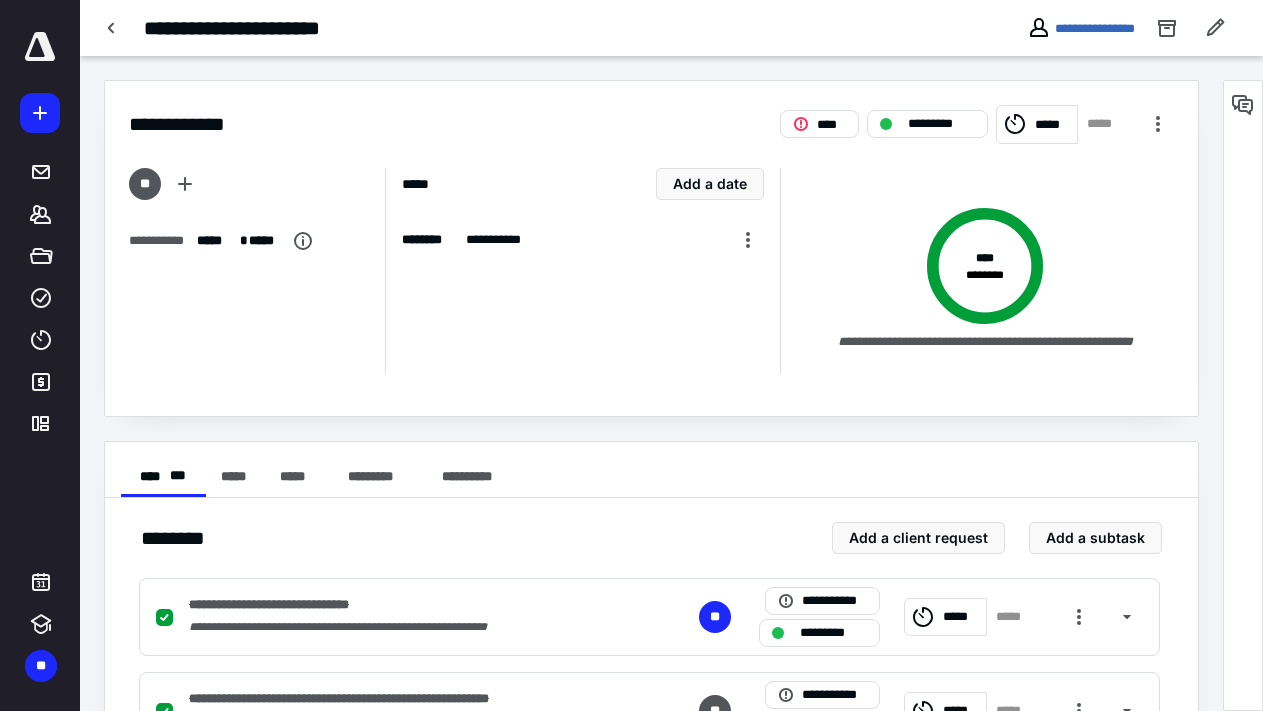 click at bounding box center [40, 47] 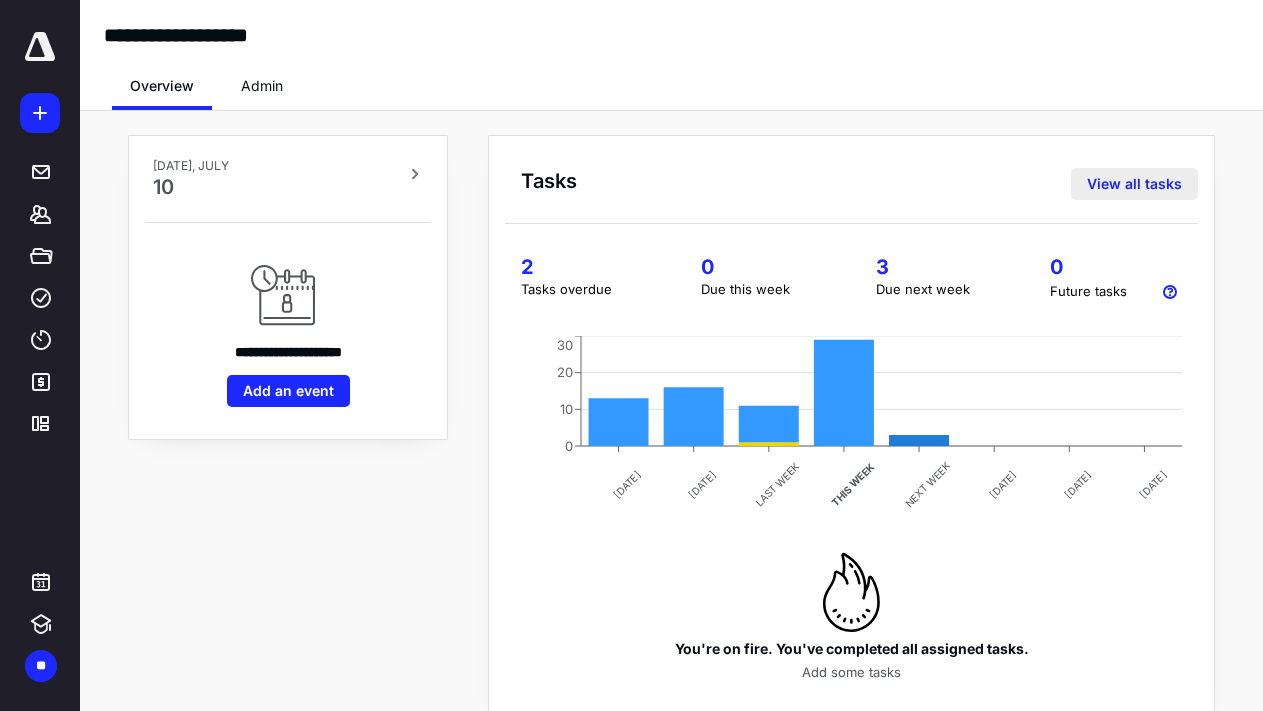 click on "View all tasks" at bounding box center (1134, 184) 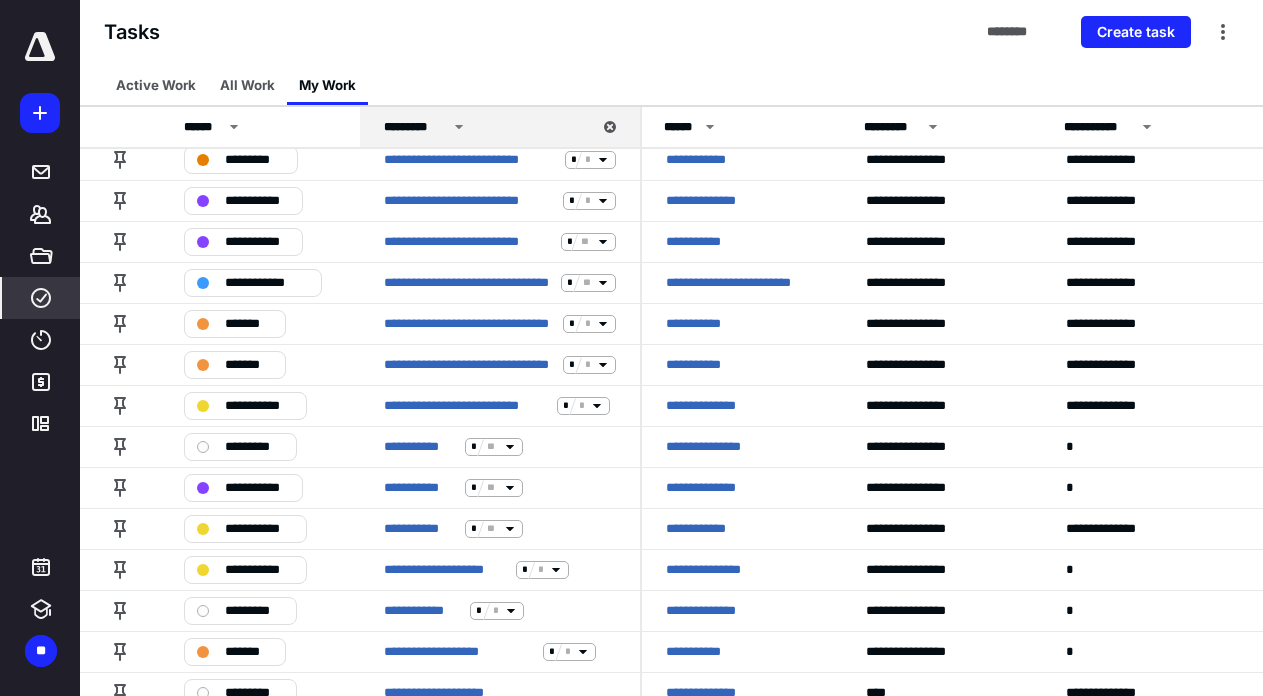 scroll, scrollTop: 1415, scrollLeft: 0, axis: vertical 